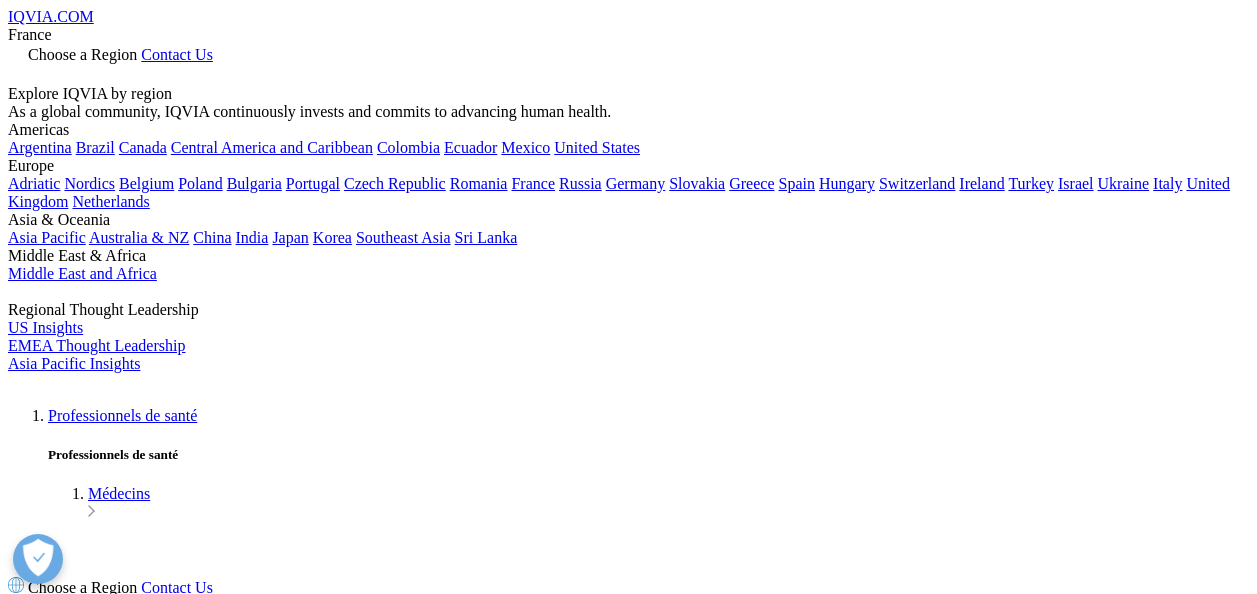 scroll, scrollTop: 0, scrollLeft: 0, axis: both 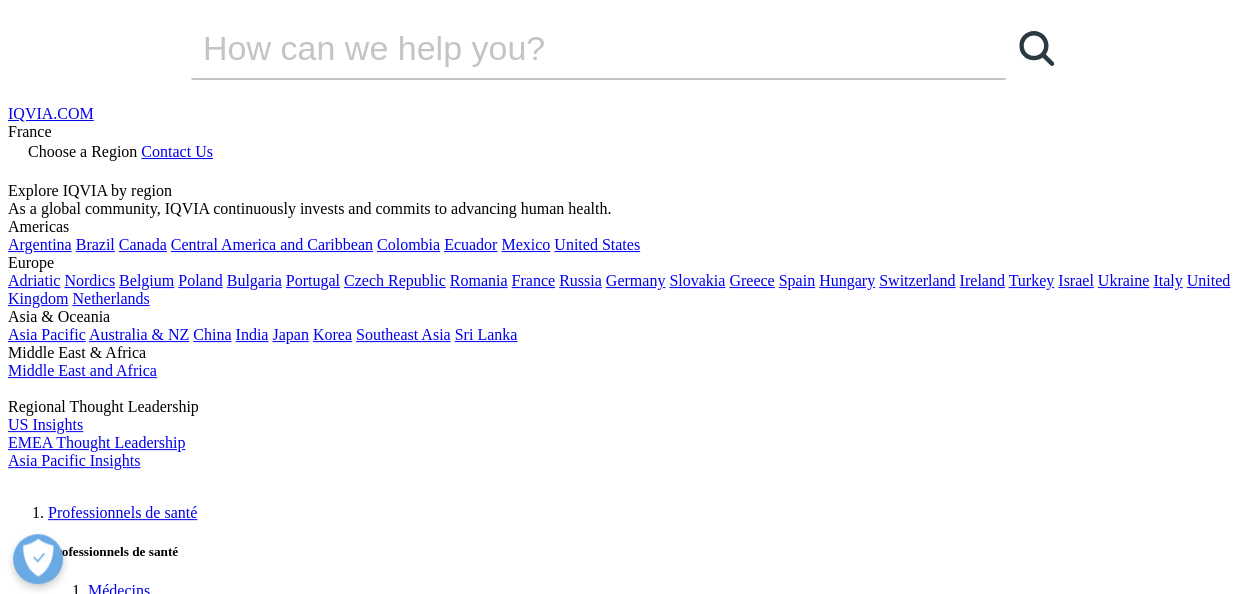 click at bounding box center [88, 484] 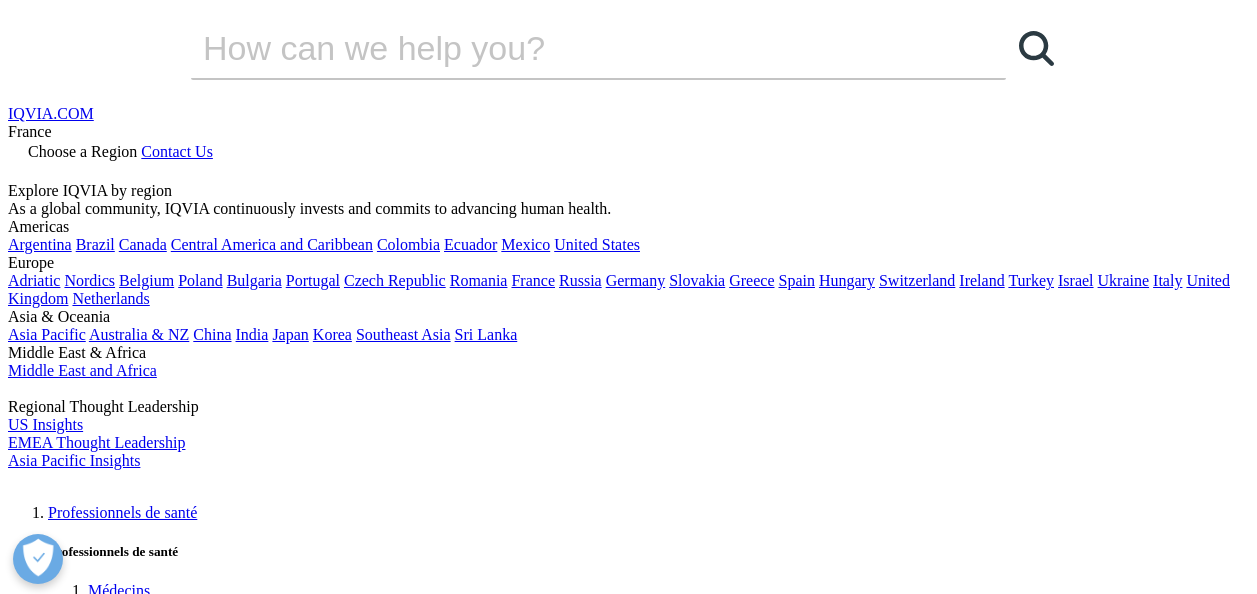 scroll, scrollTop: 400, scrollLeft: 0, axis: vertical 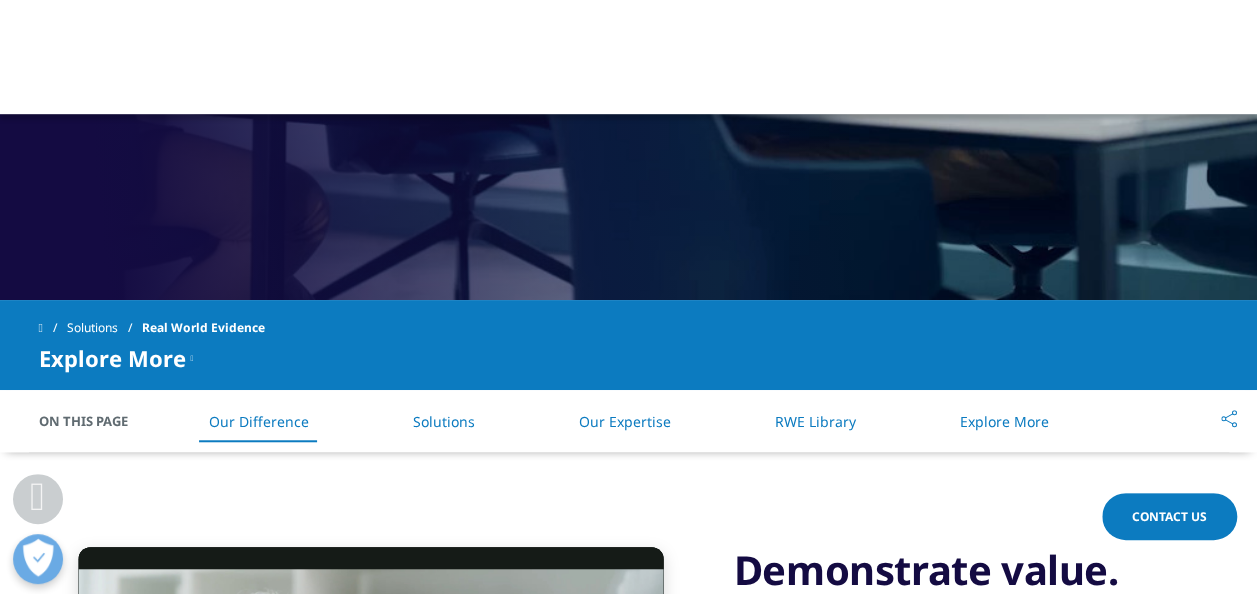 click on "Solutions" at bounding box center (444, 421) 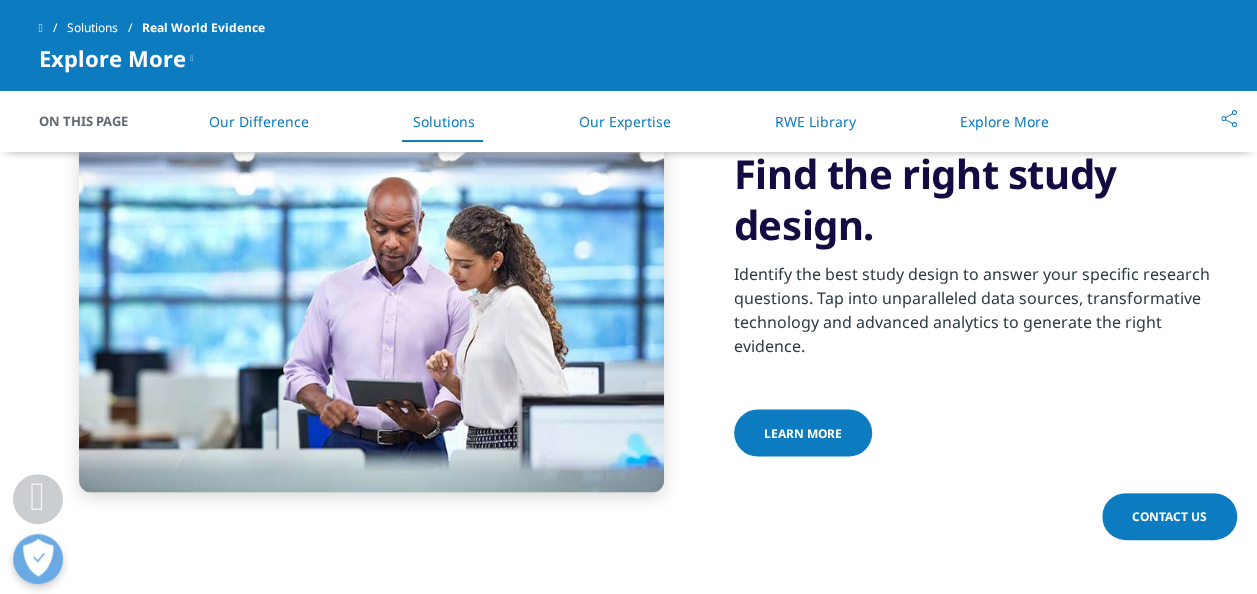 scroll, scrollTop: 1691, scrollLeft: 0, axis: vertical 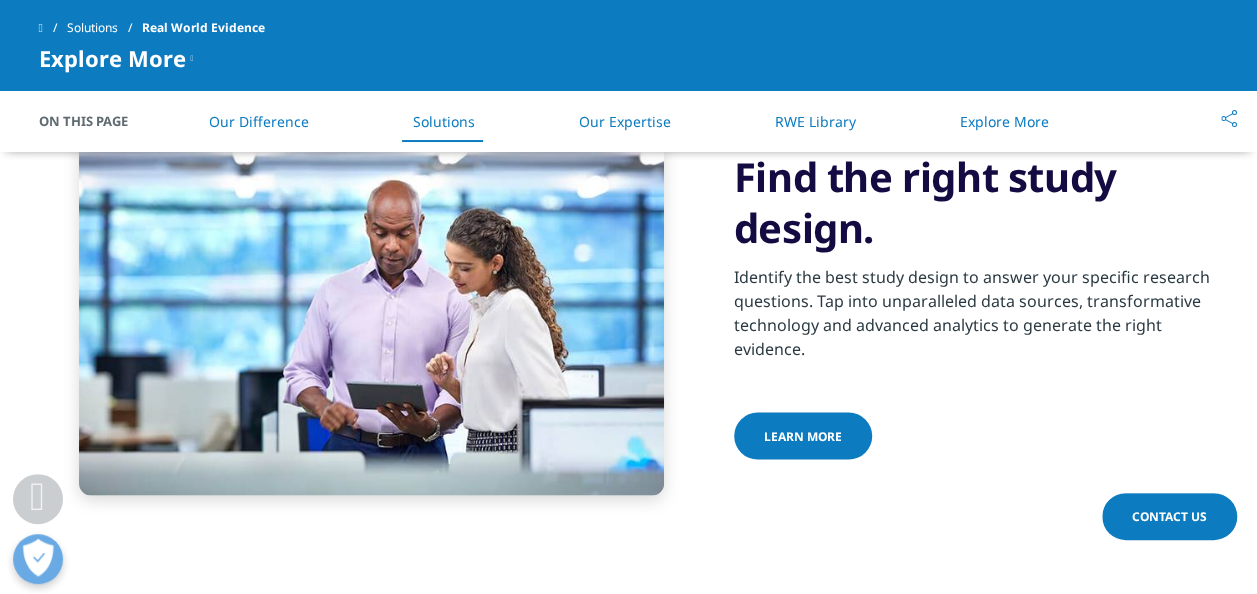 click on "Our Difference" at bounding box center [259, 121] 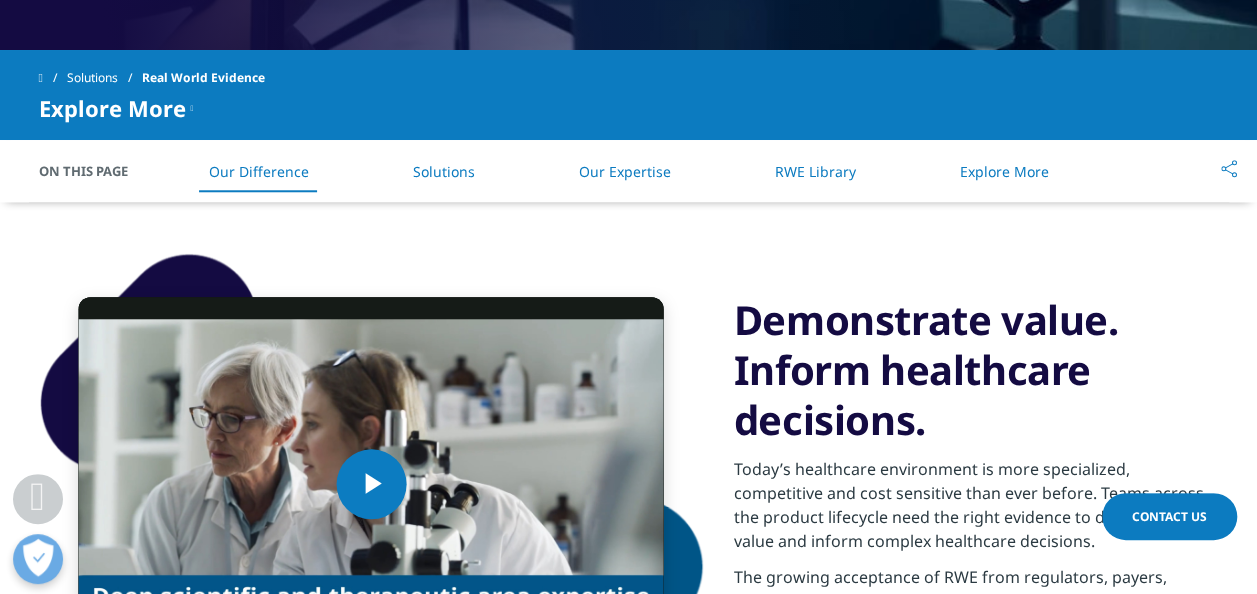 scroll, scrollTop: 838, scrollLeft: 0, axis: vertical 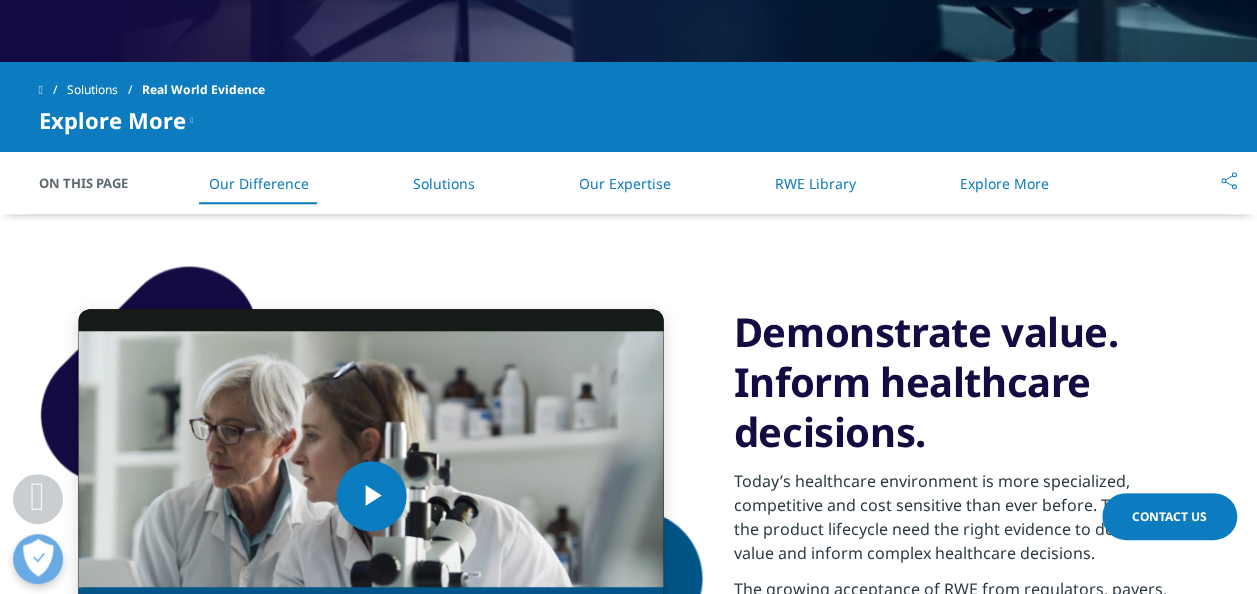 click on "Explore More
Center for Health Data Semantics
Defensible Data & AI
Implementation Science
Real World & Health Data Sets
Medical Affairs
Health Data Apps & AI
Study Design" at bounding box center [629, 120] 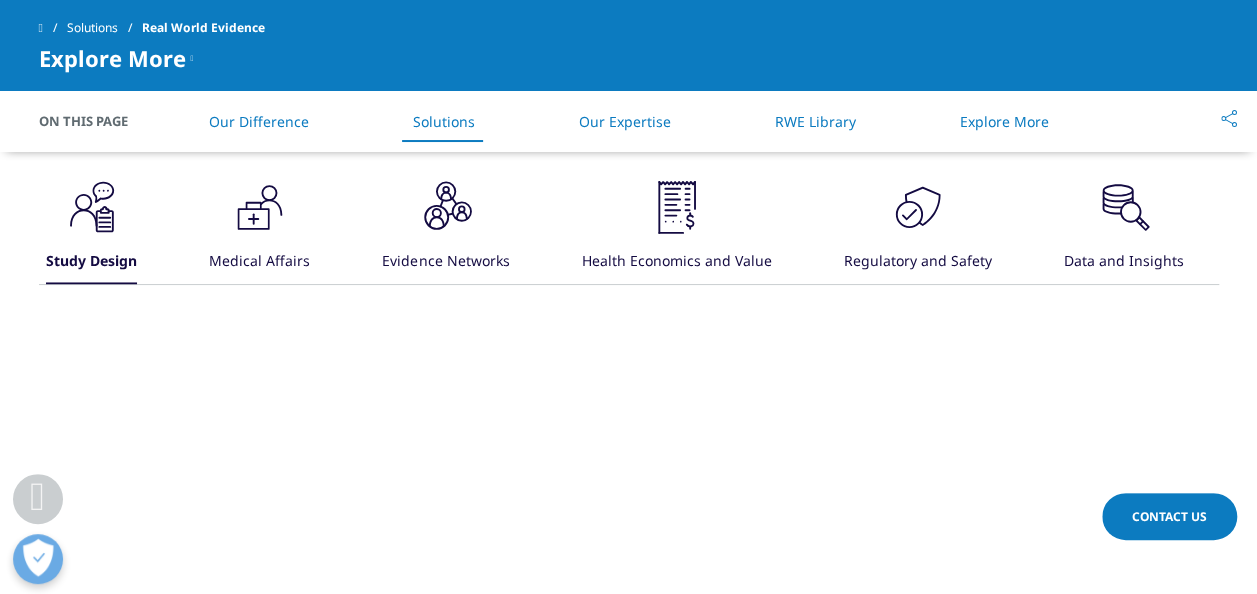 scroll, scrollTop: 1491, scrollLeft: 0, axis: vertical 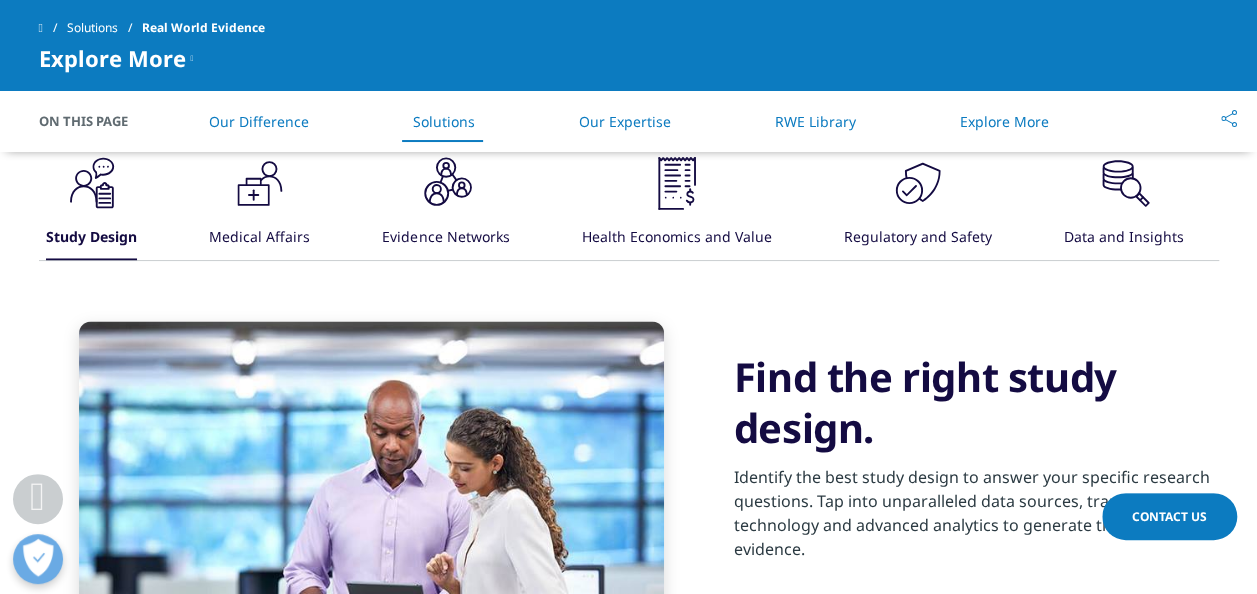 click on "Medical Affairs" at bounding box center (259, 238) 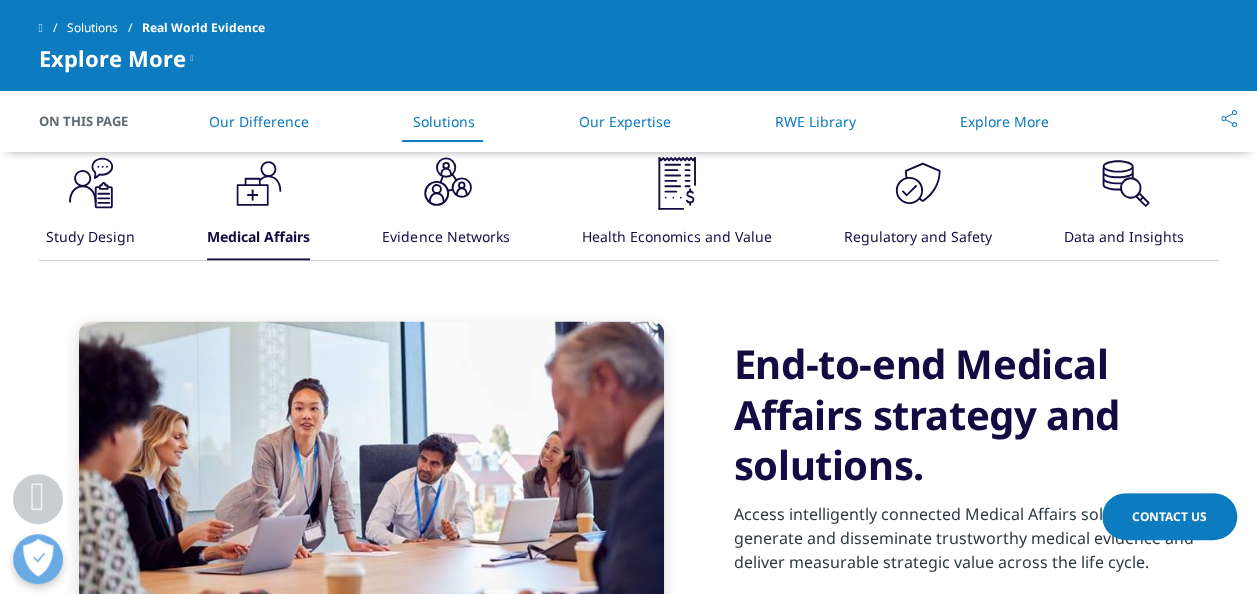 click on ".cls-1{fill:#231f20;}" 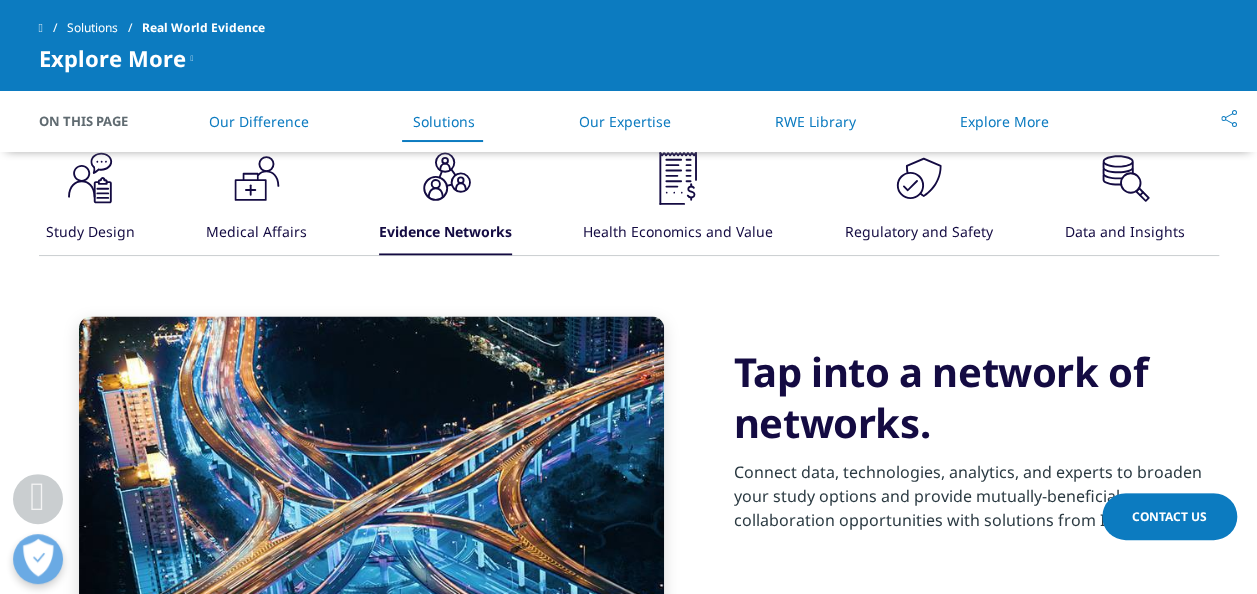 scroll, scrollTop: 1491, scrollLeft: 0, axis: vertical 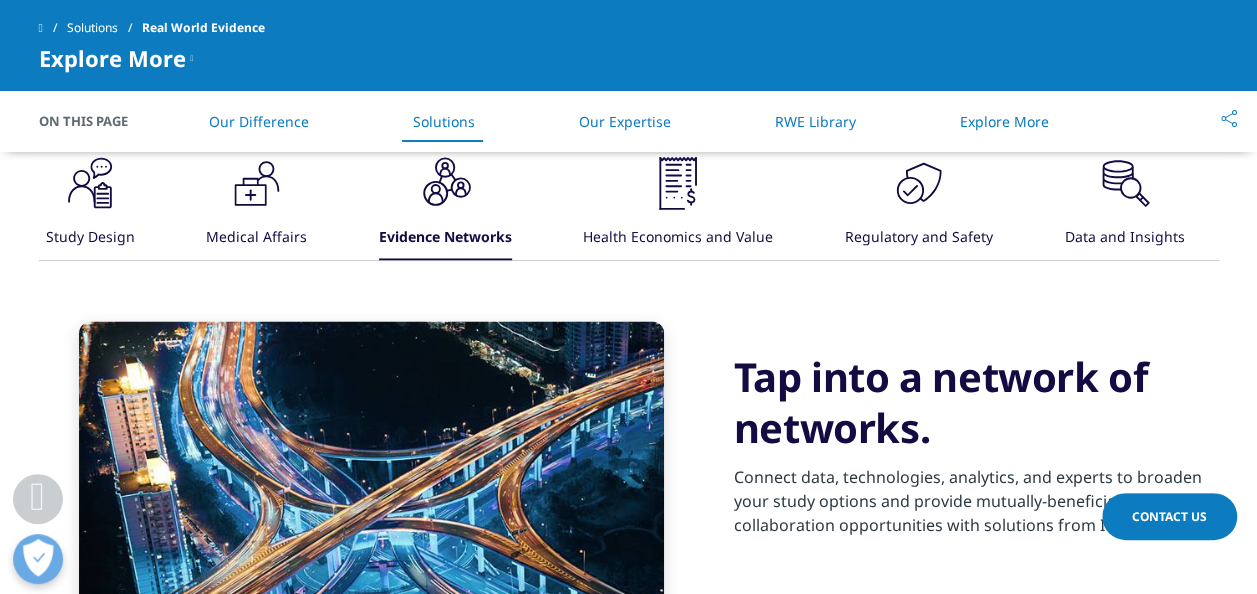 click on ".cls-1{fill:#231f20;}" 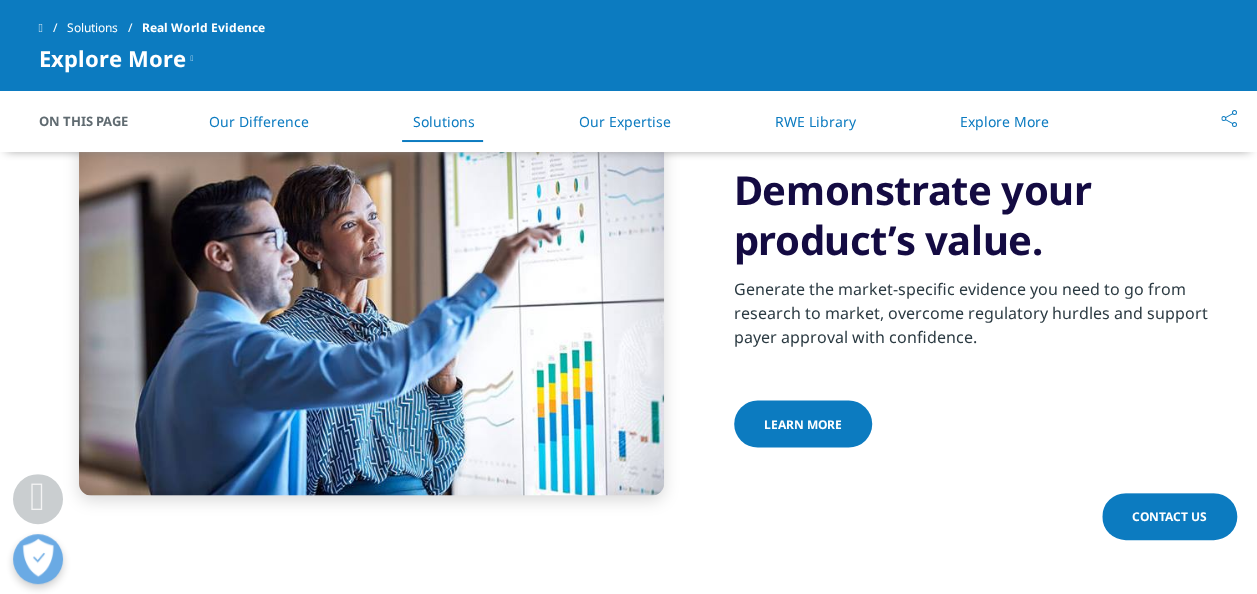 scroll, scrollTop: 1391, scrollLeft: 0, axis: vertical 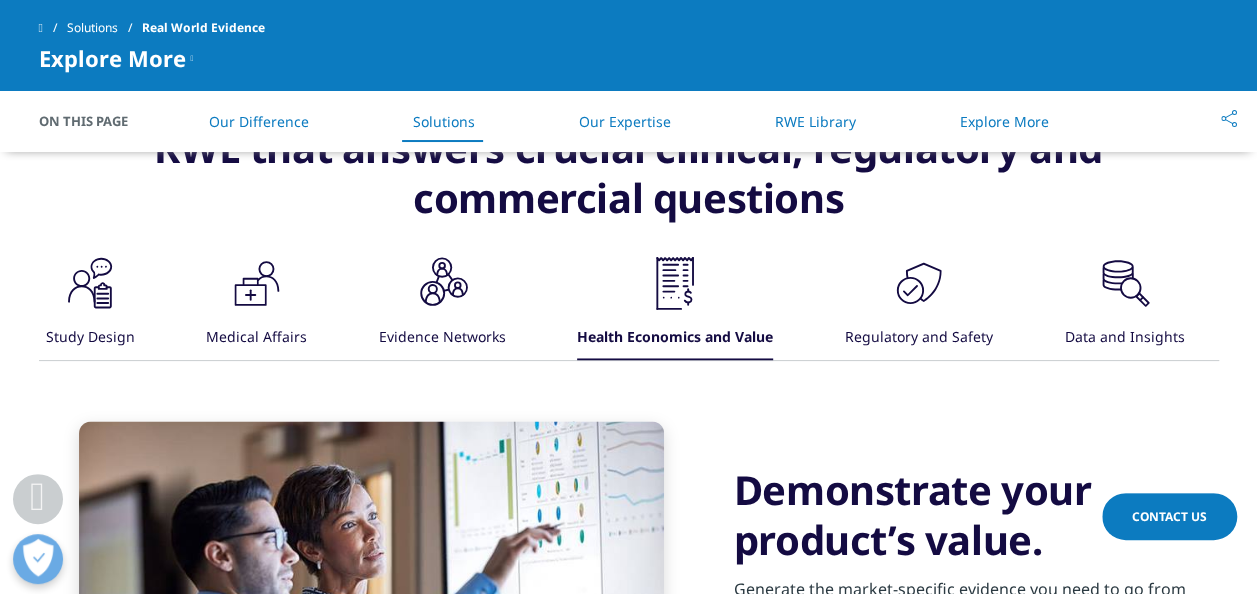 click on "Regulatory and Safety" at bounding box center [919, 338] 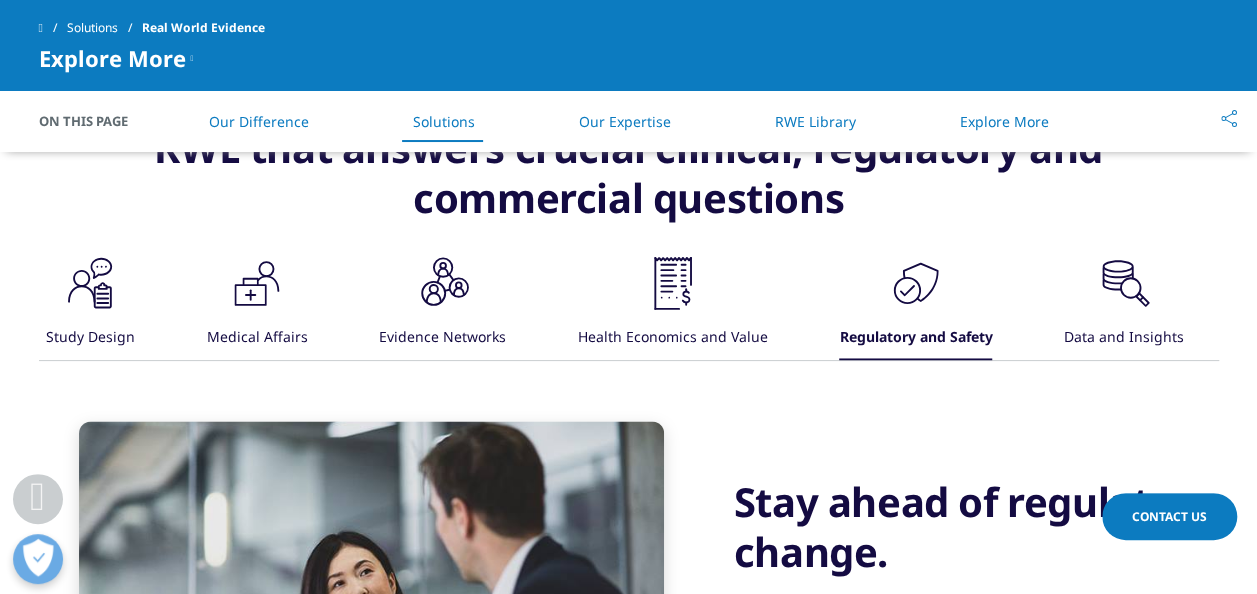 click on ".cls-1{fill:#231f20;}" 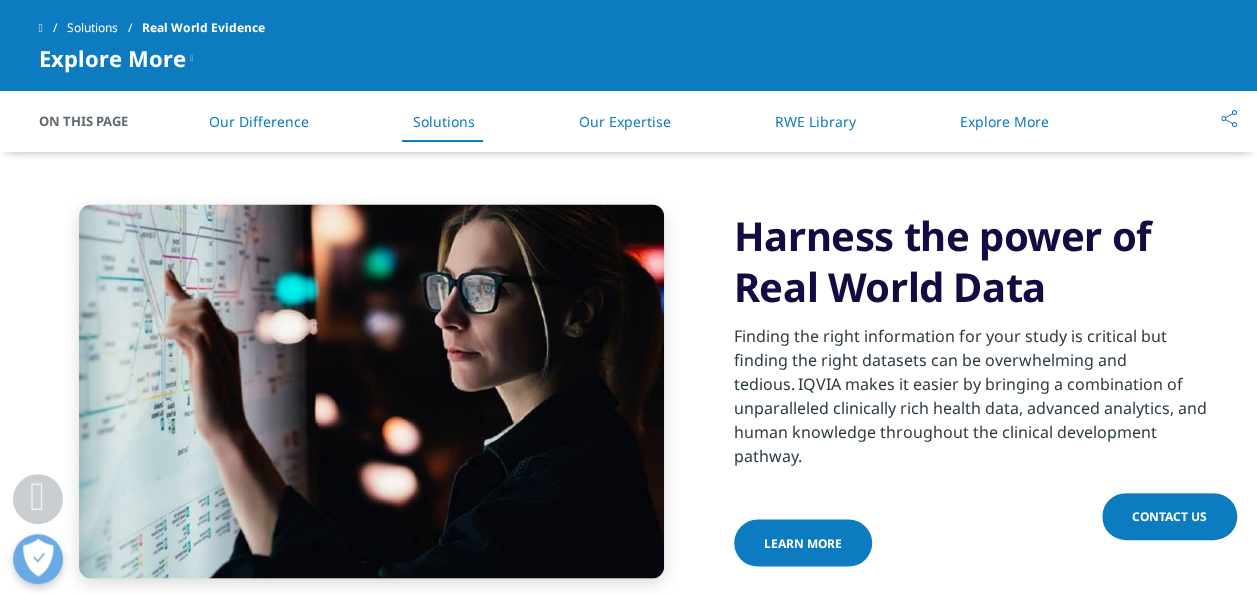 scroll, scrollTop: 1491, scrollLeft: 0, axis: vertical 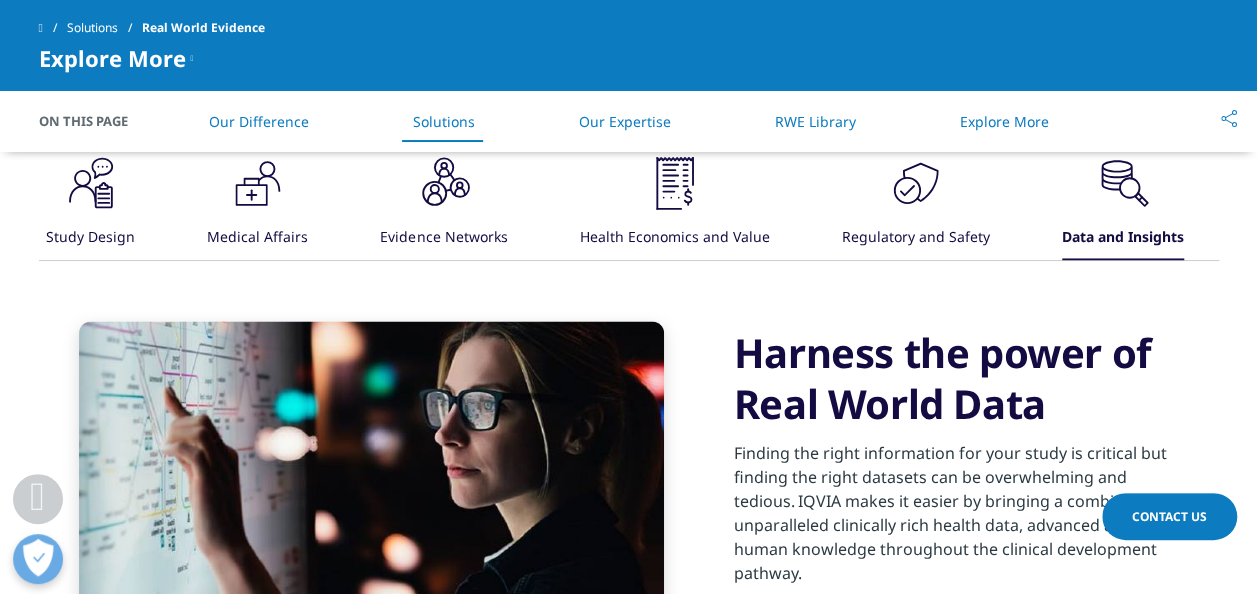 drag, startPoint x: 630, startPoint y: 118, endPoint x: 656, endPoint y: 151, distance: 42.0119 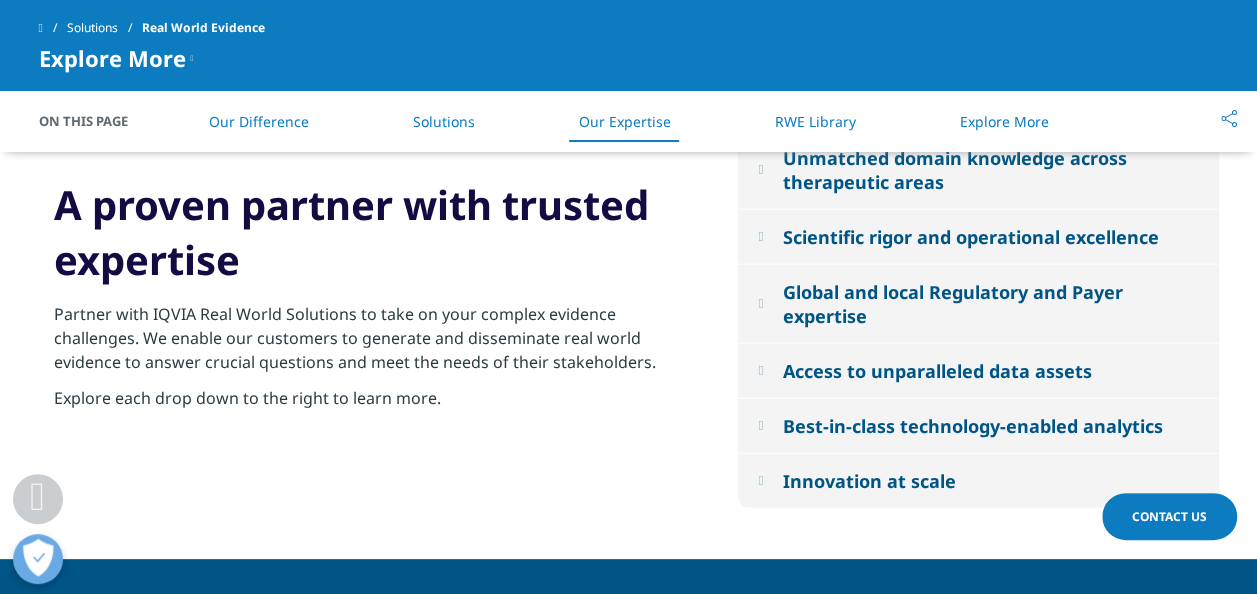 scroll, scrollTop: 2172, scrollLeft: 0, axis: vertical 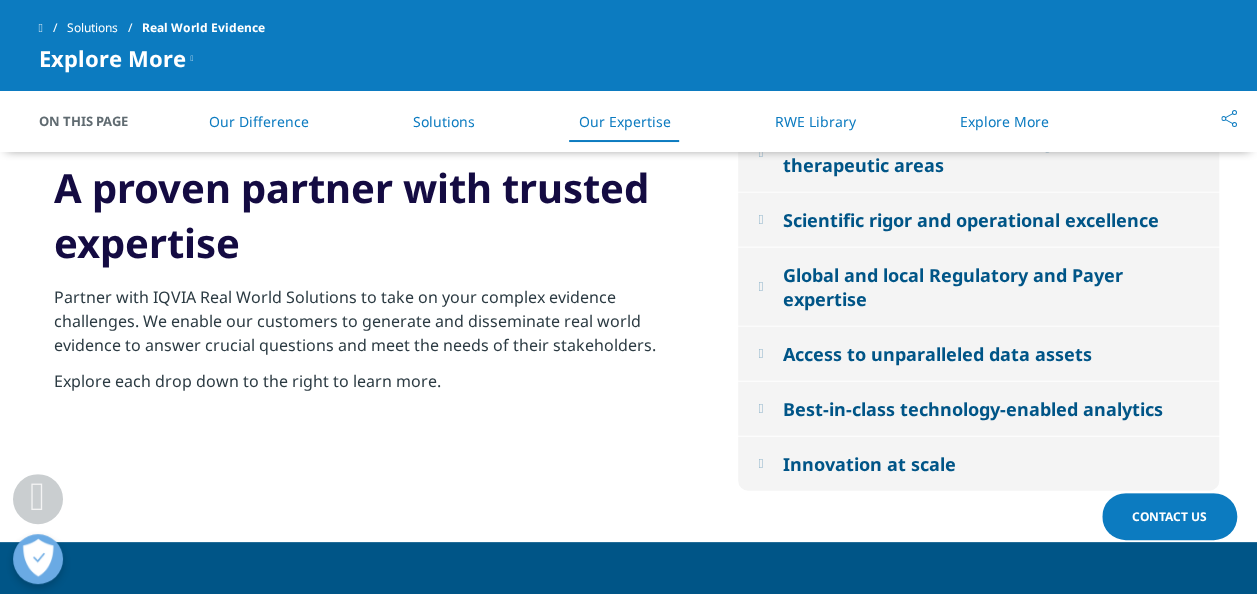 click on "RWE  Library" at bounding box center (815, 121) 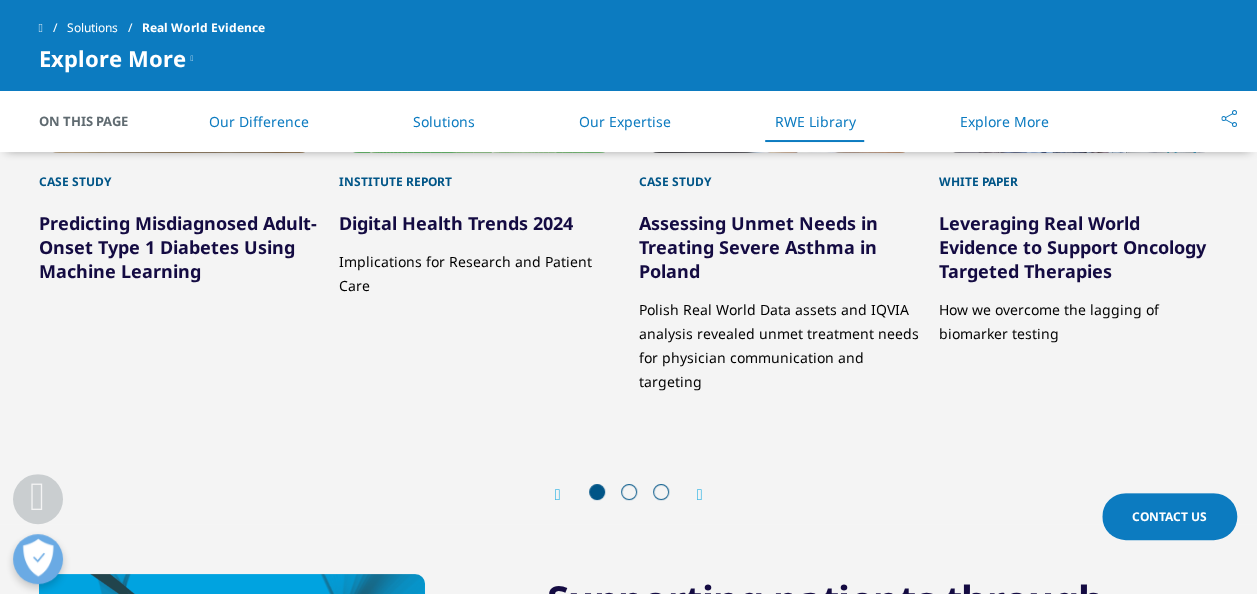 scroll, scrollTop: 3598, scrollLeft: 0, axis: vertical 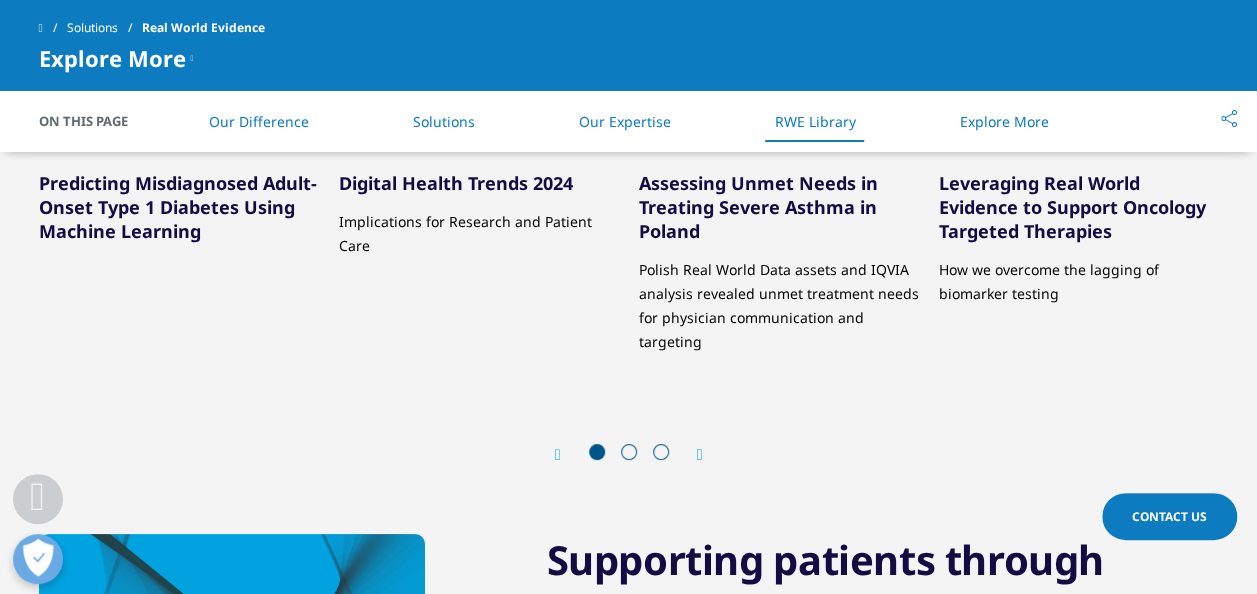 click at bounding box center (700, 455) 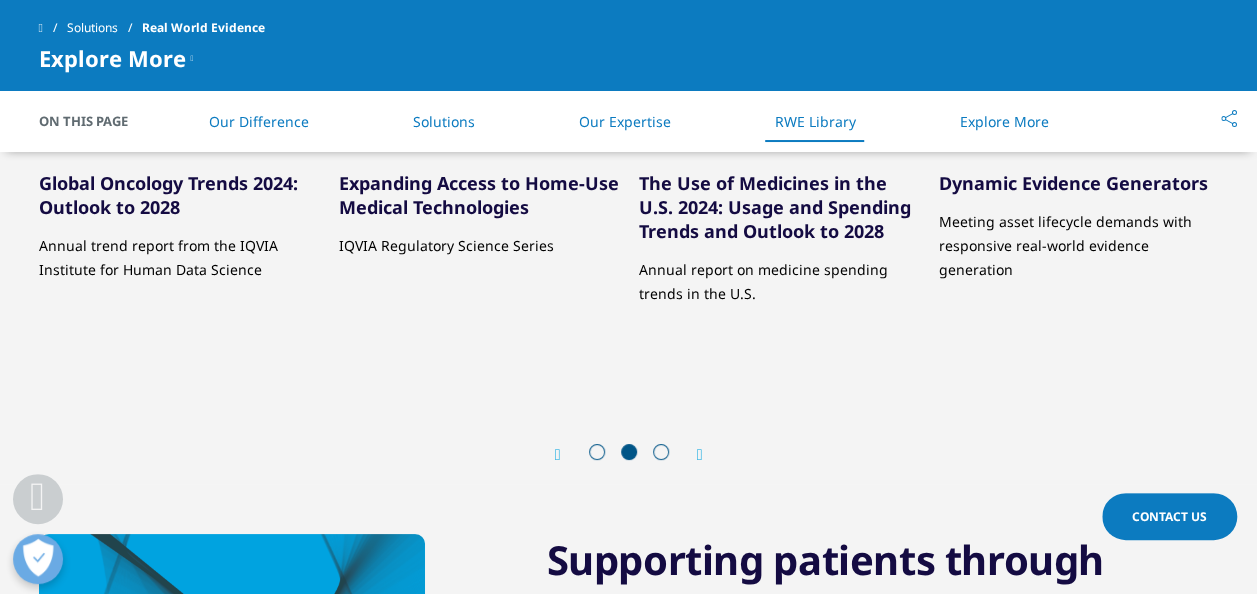 click at bounding box center [700, 455] 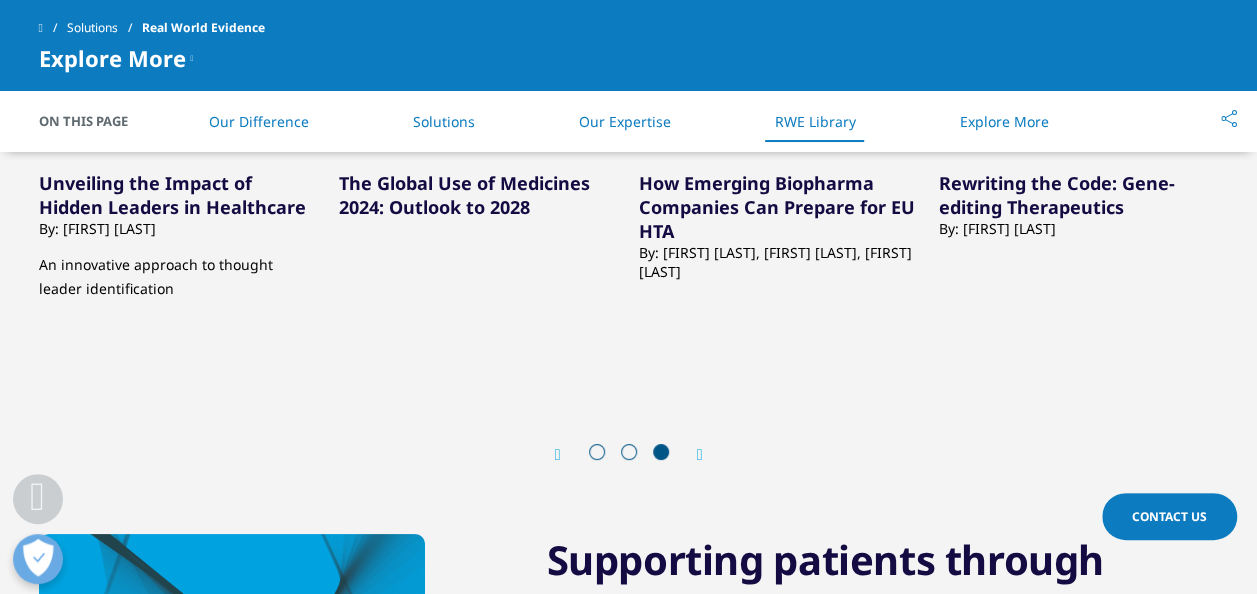 click at bounding box center (558, 455) 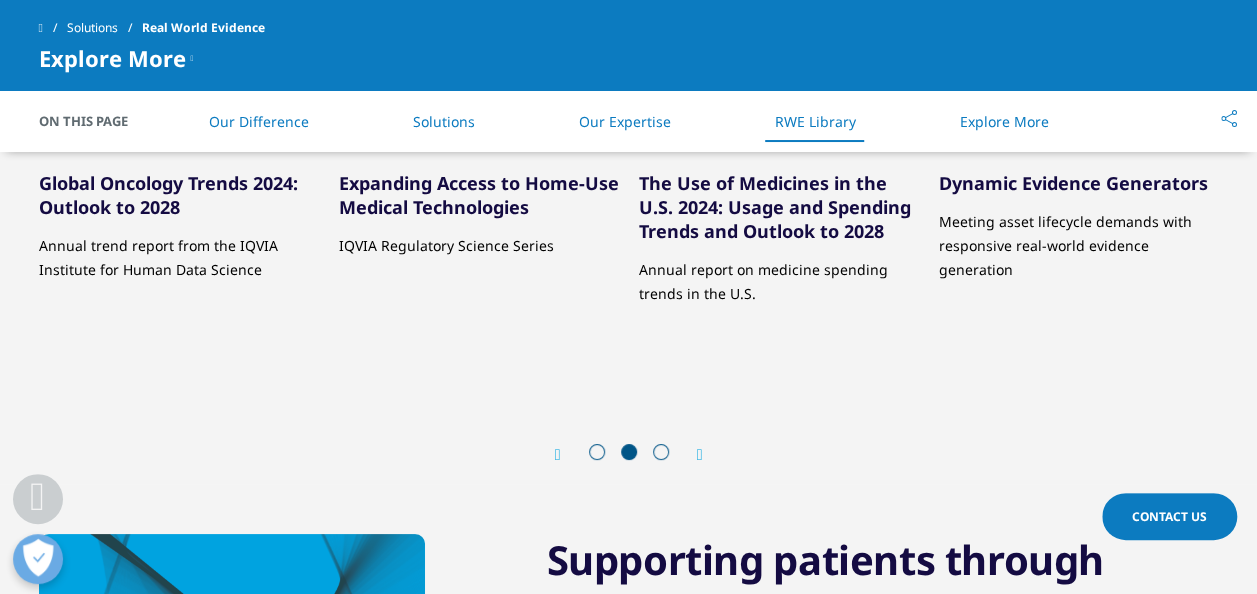 click on "Dynamic Evidence Generators" at bounding box center [1073, 183] 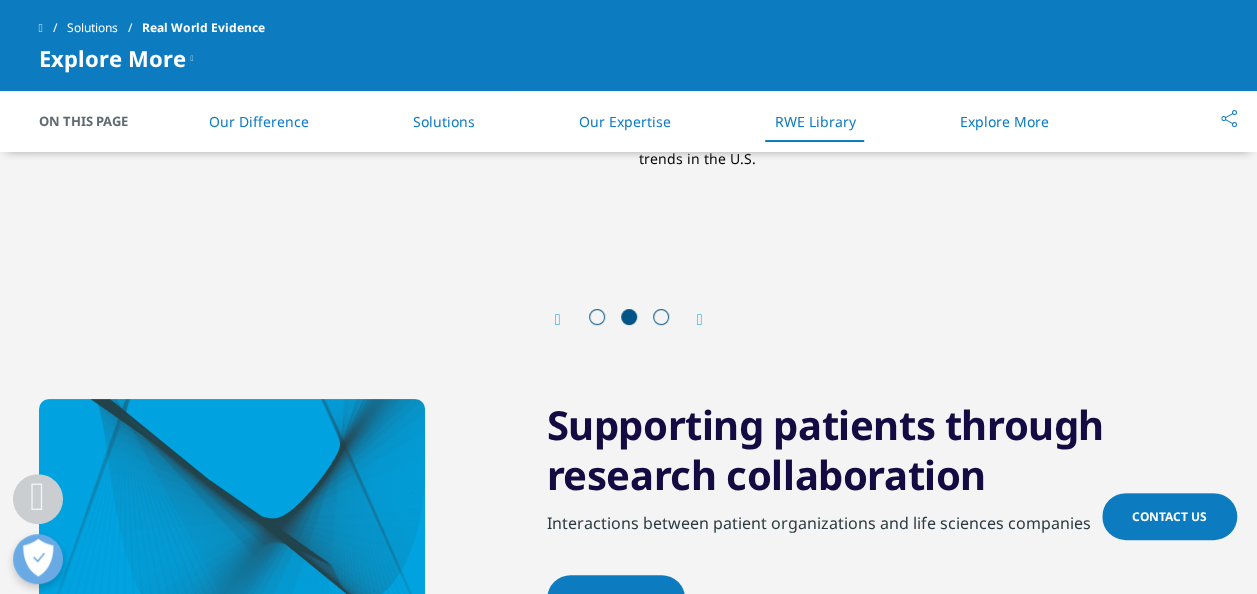 scroll, scrollTop: 3898, scrollLeft: 0, axis: vertical 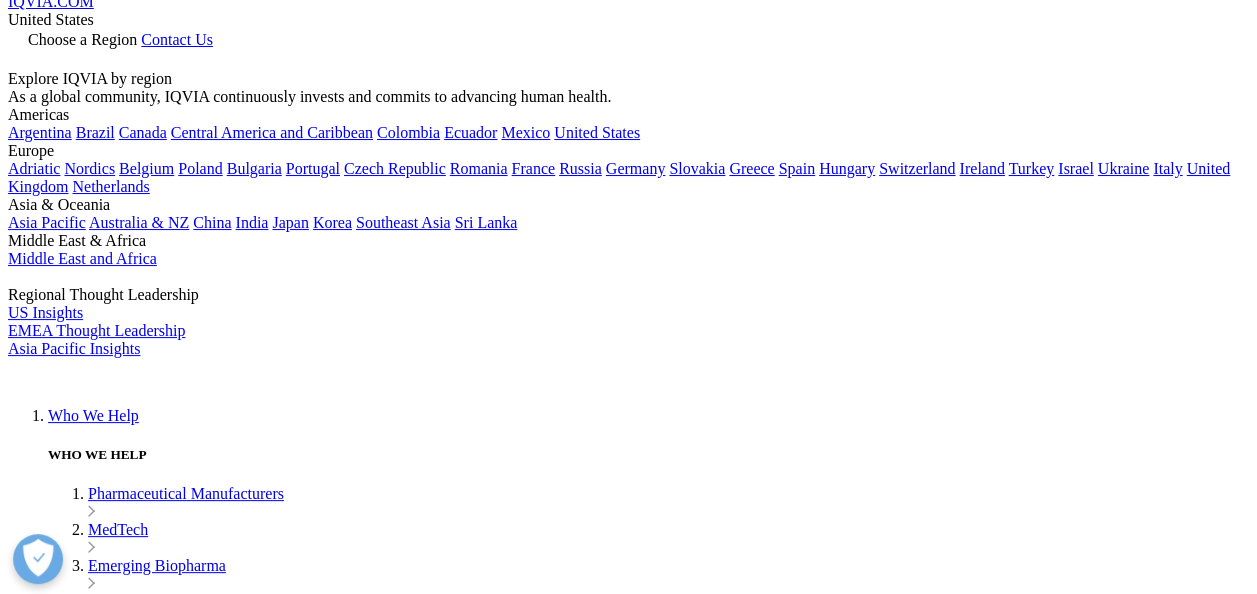 click at bounding box center [628, 6958] 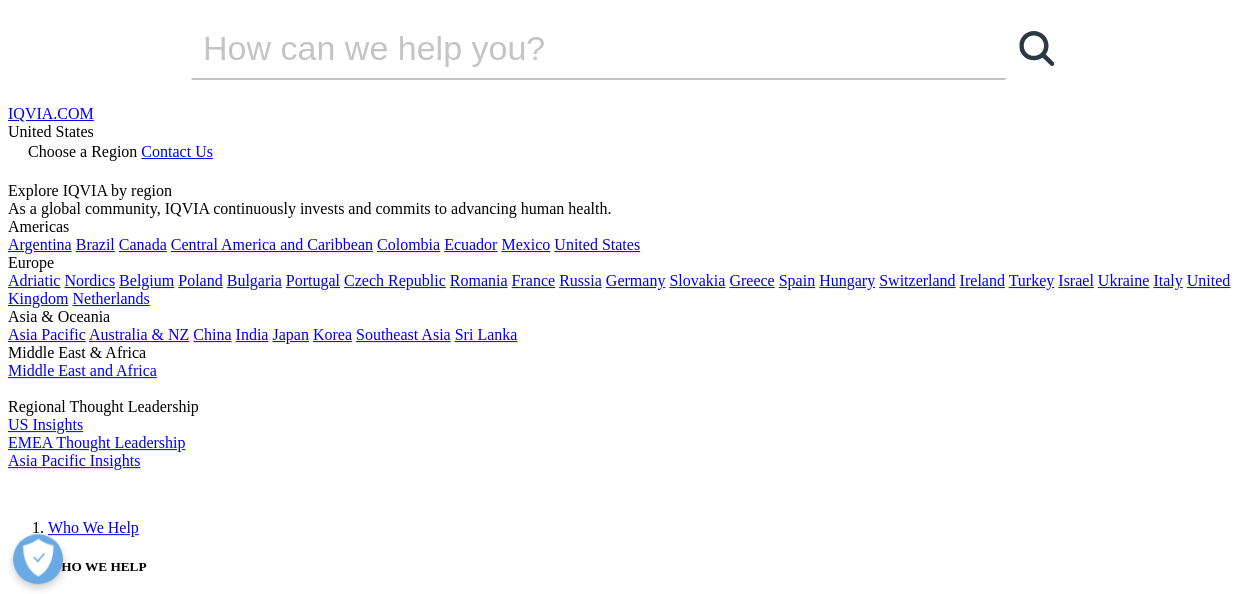 scroll, scrollTop: 0, scrollLeft: 0, axis: both 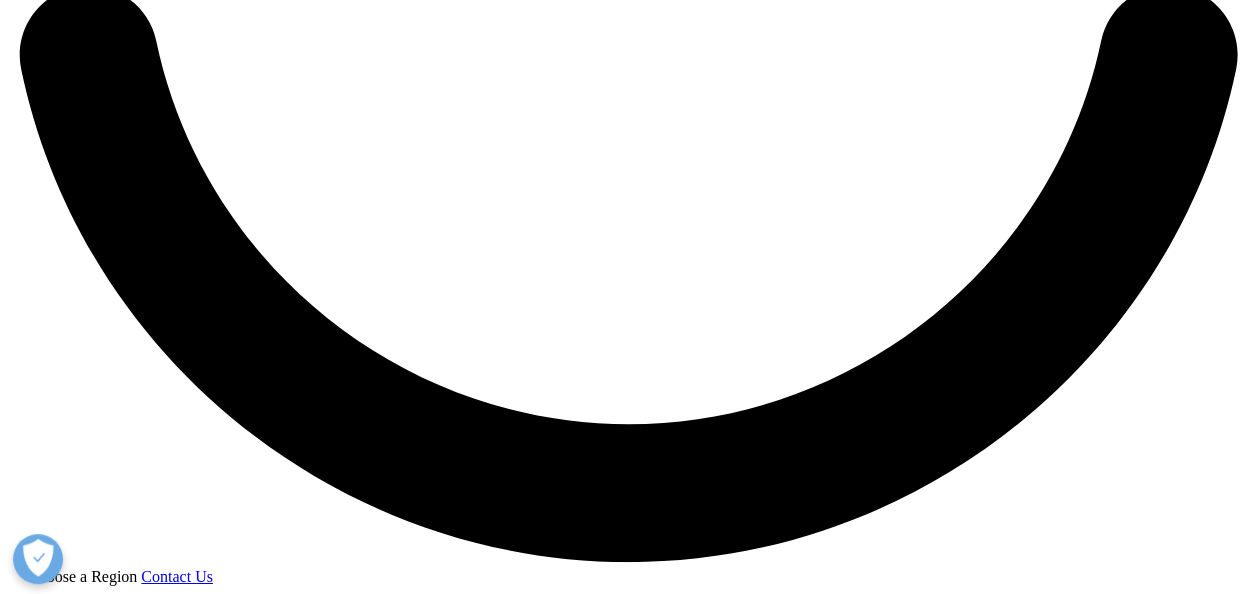 drag, startPoint x: 1012, startPoint y: 114, endPoint x: 1220, endPoint y: 271, distance: 260.60123 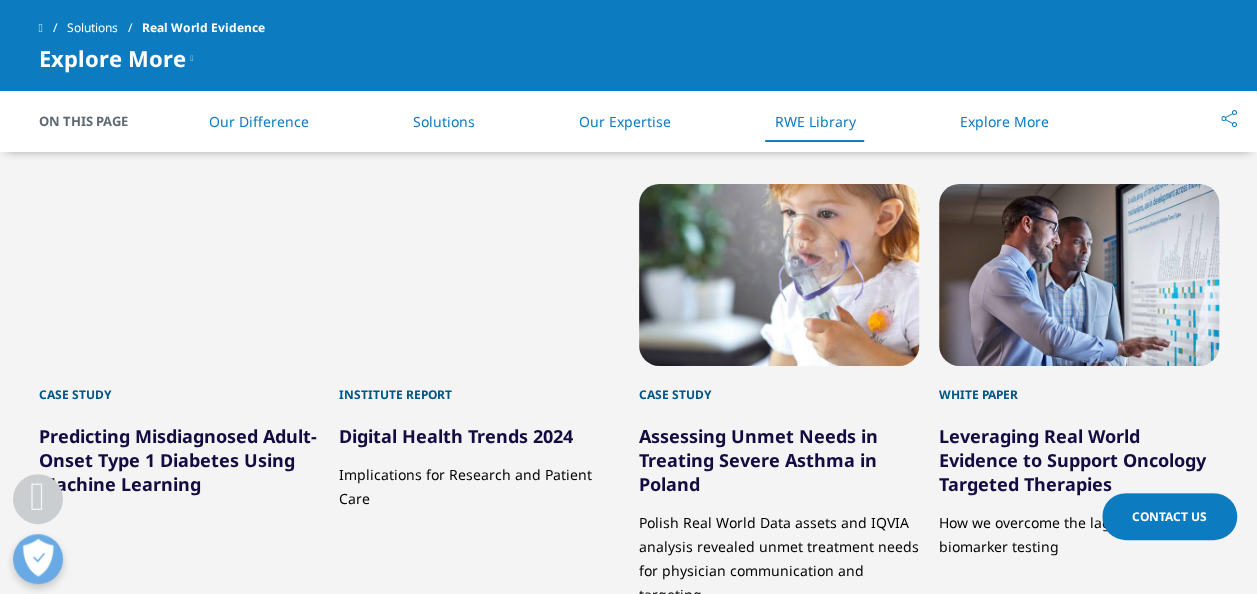 click on "Explore More" at bounding box center [1004, 121] 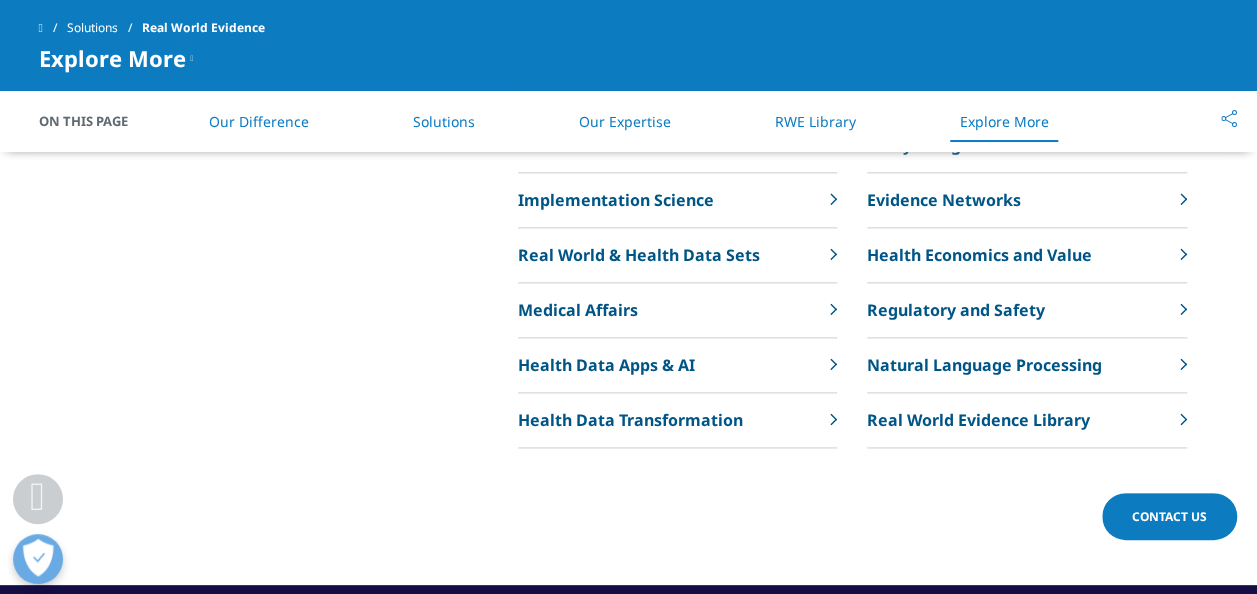 scroll, scrollTop: 4922, scrollLeft: 0, axis: vertical 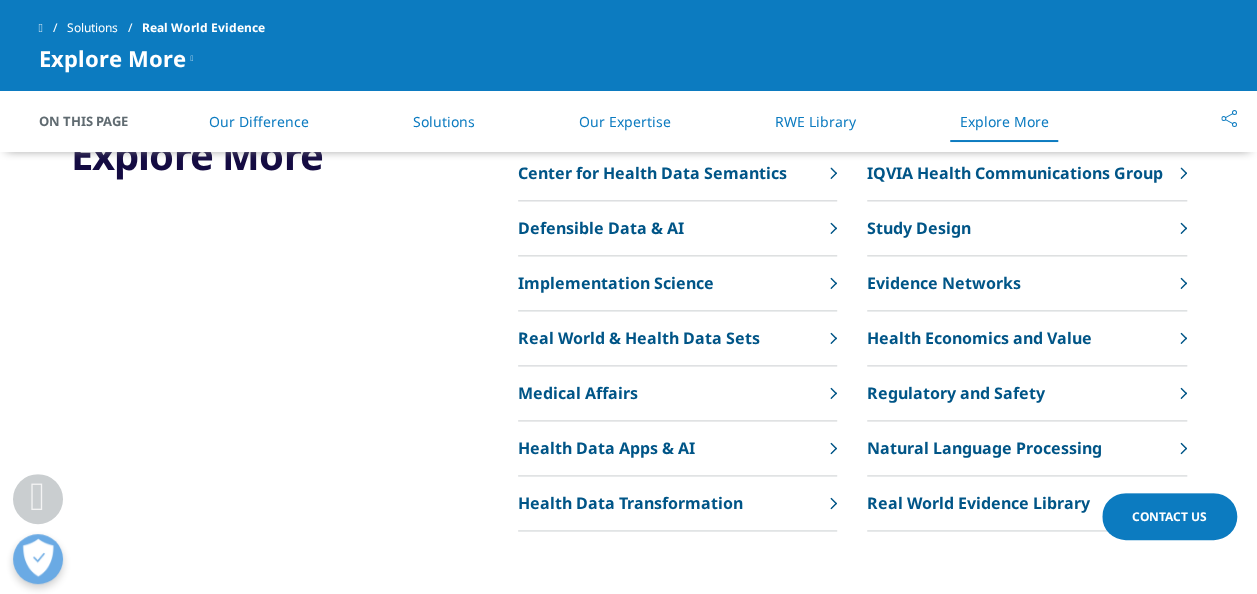 click on "Center for Health Data Semantics" at bounding box center (677, 173) 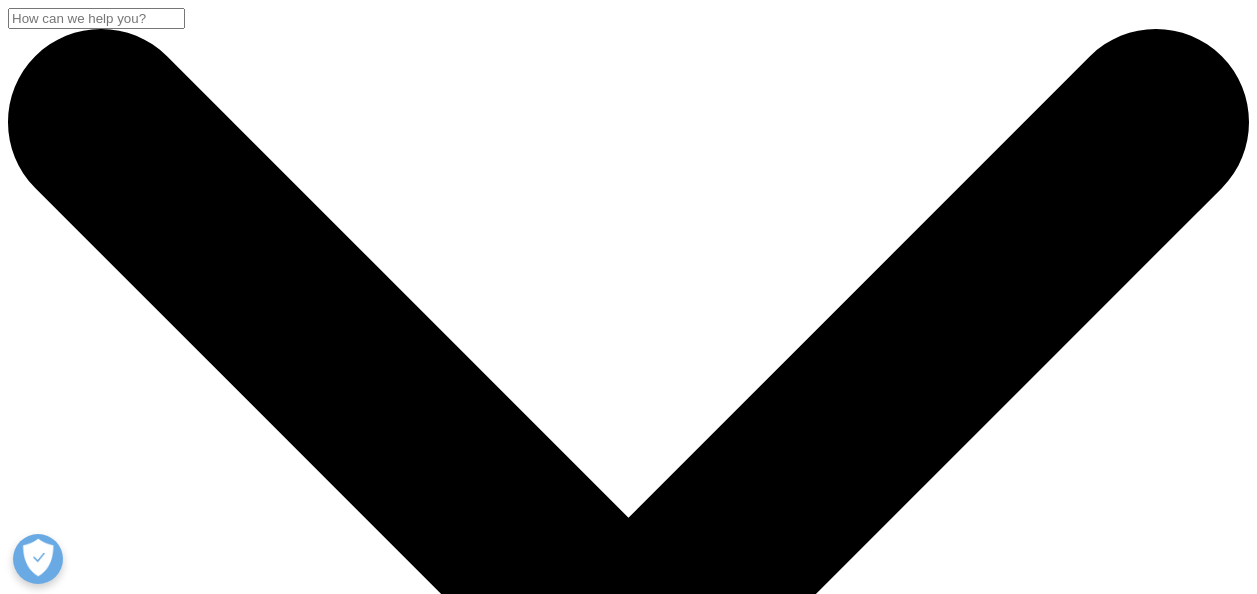 scroll, scrollTop: 0, scrollLeft: 0, axis: both 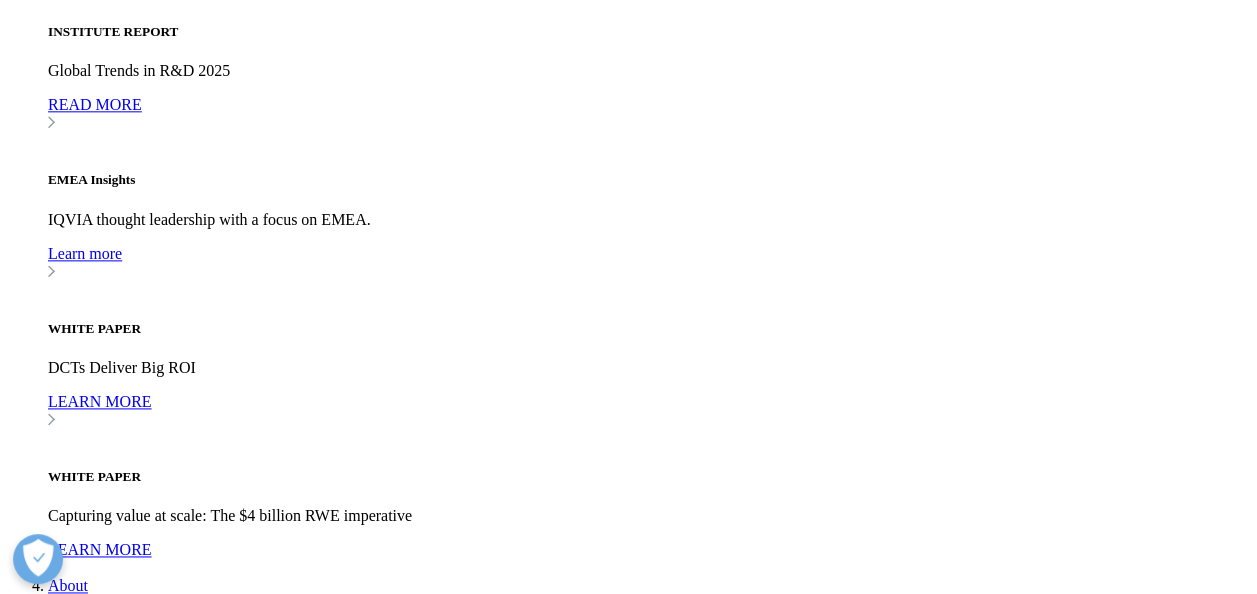 click on "Health Data Apps & AI" at bounding box center (648, 16888) 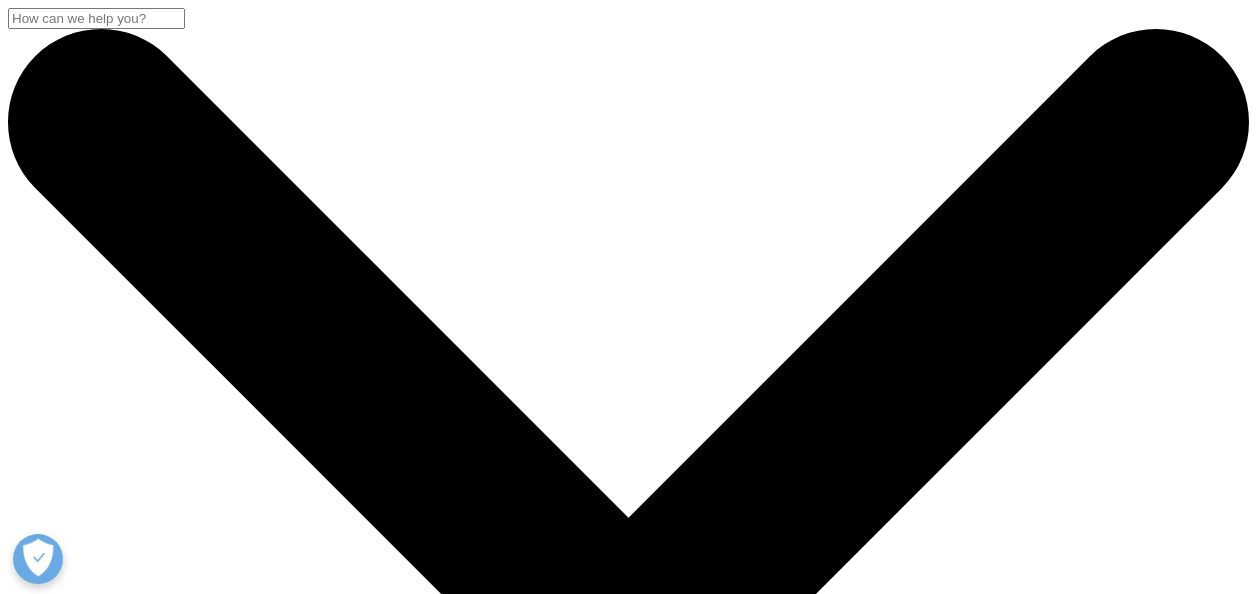 scroll, scrollTop: 0, scrollLeft: 0, axis: both 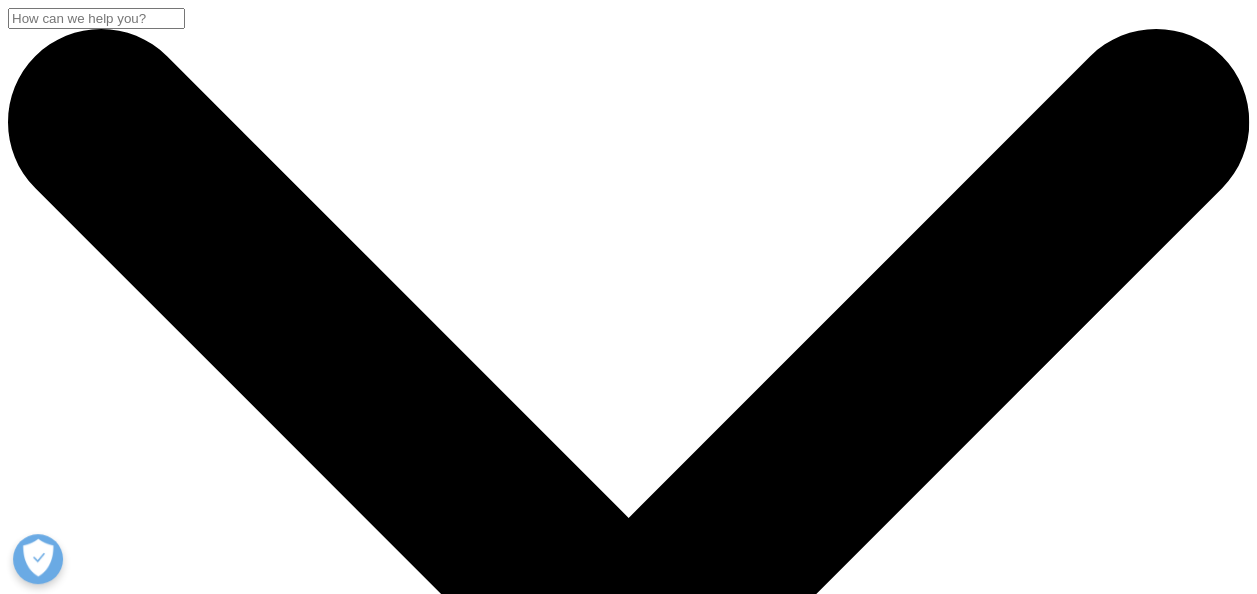 click on "Real World Evidence" at bounding box center (156, 10656) 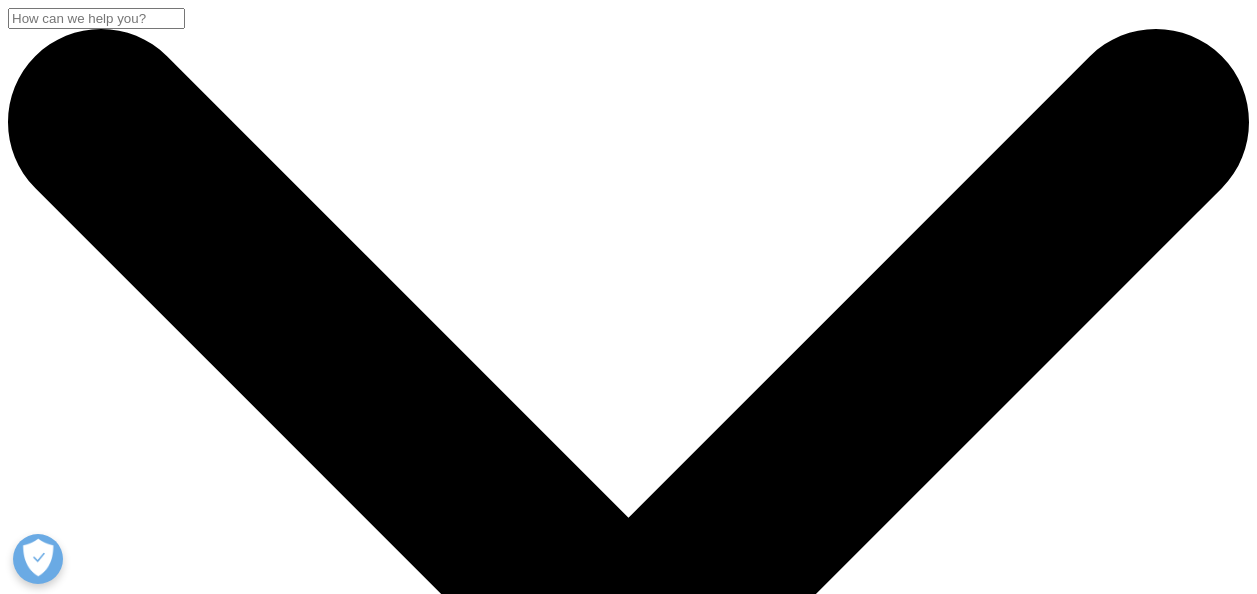 scroll, scrollTop: 0, scrollLeft: 0, axis: both 